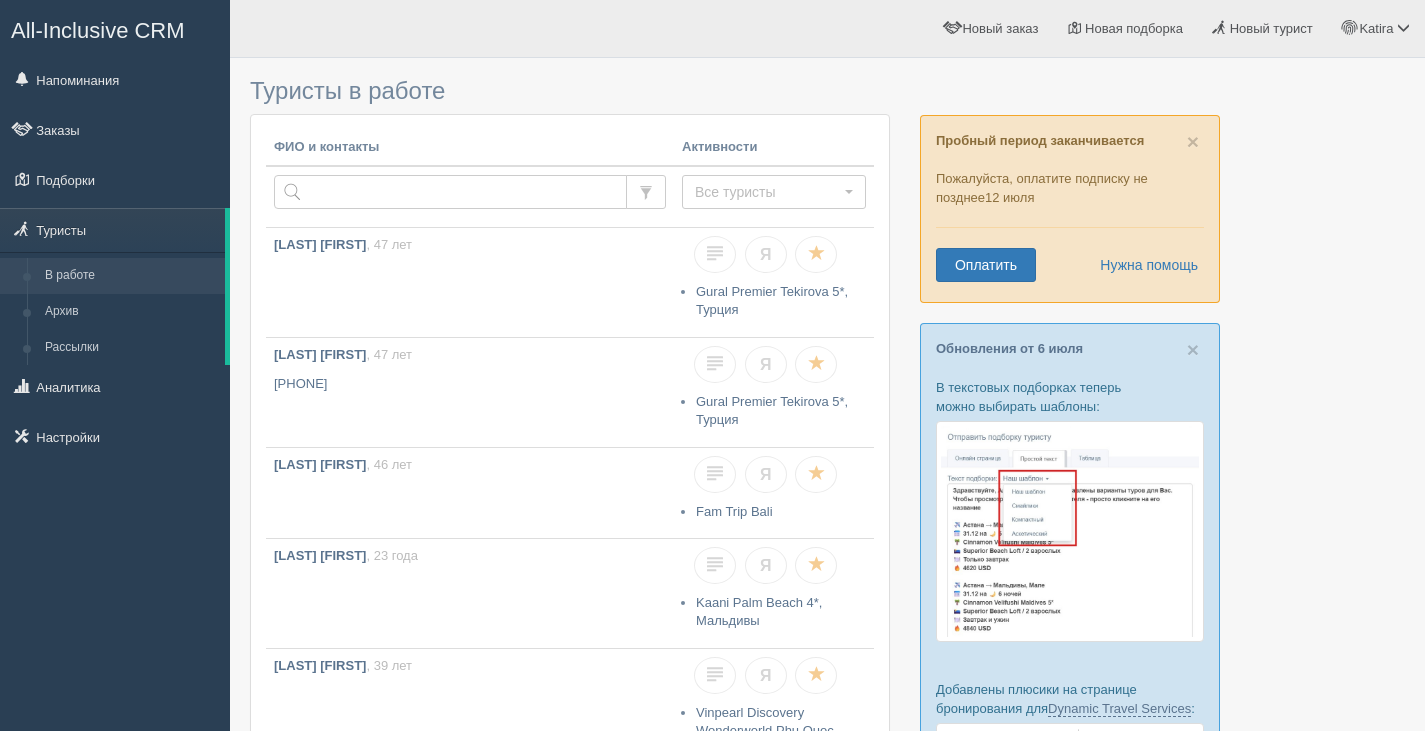 scroll, scrollTop: 0, scrollLeft: 0, axis: both 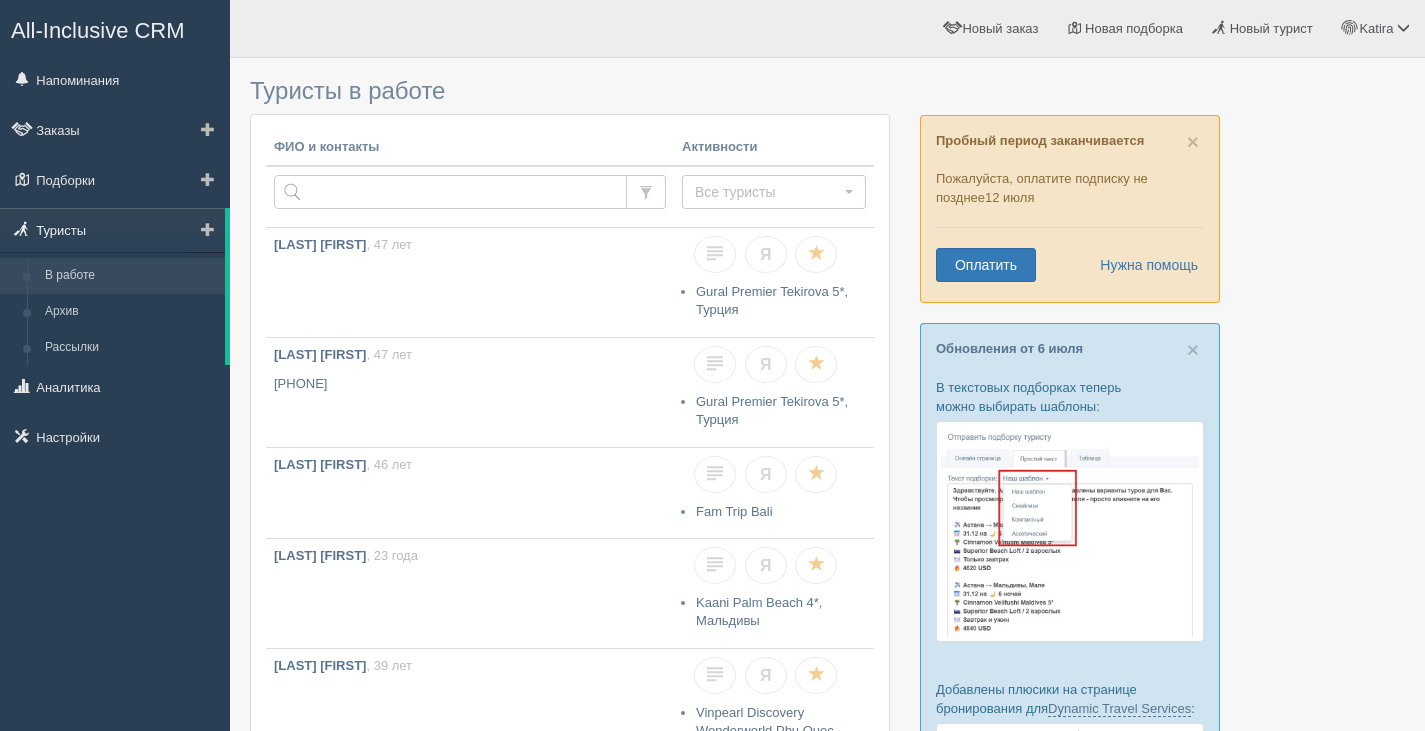 click on "Туристы" at bounding box center [112, 230] 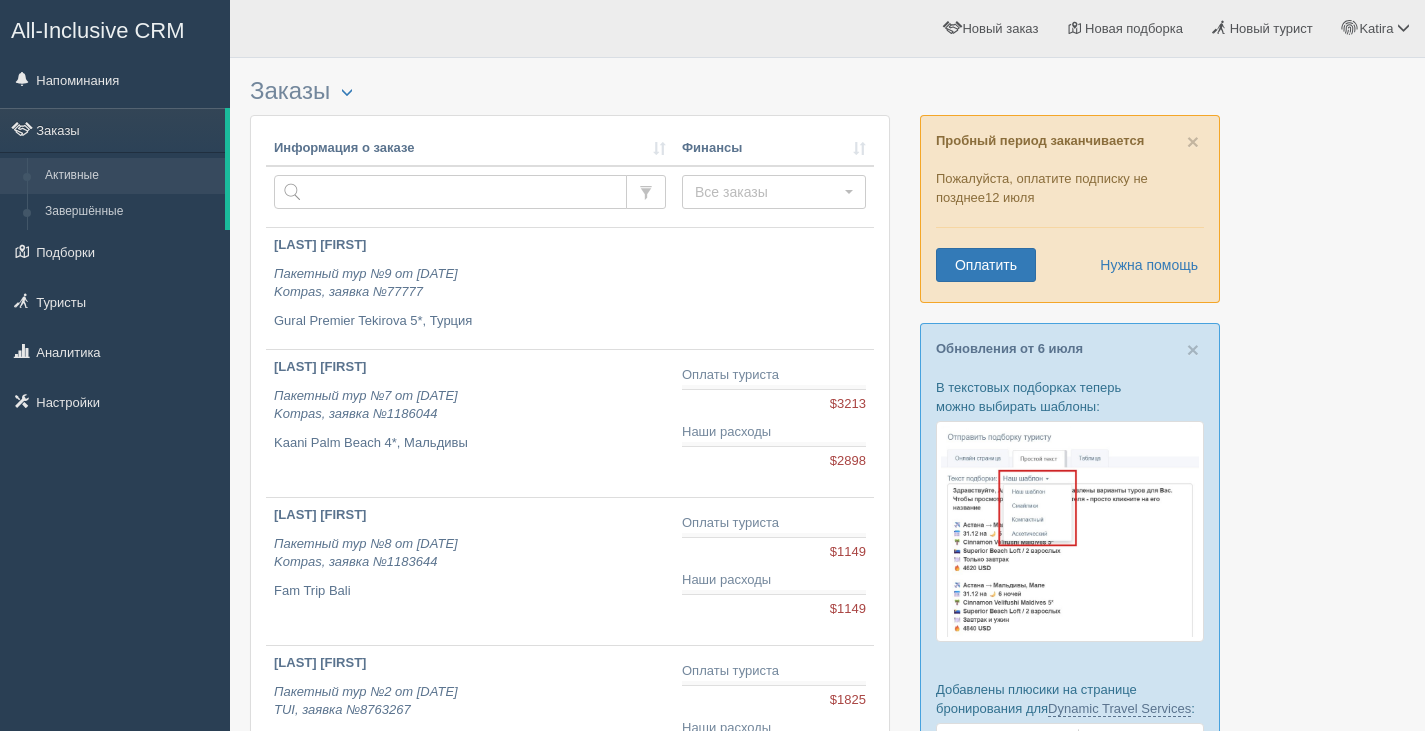 scroll, scrollTop: 0, scrollLeft: 0, axis: both 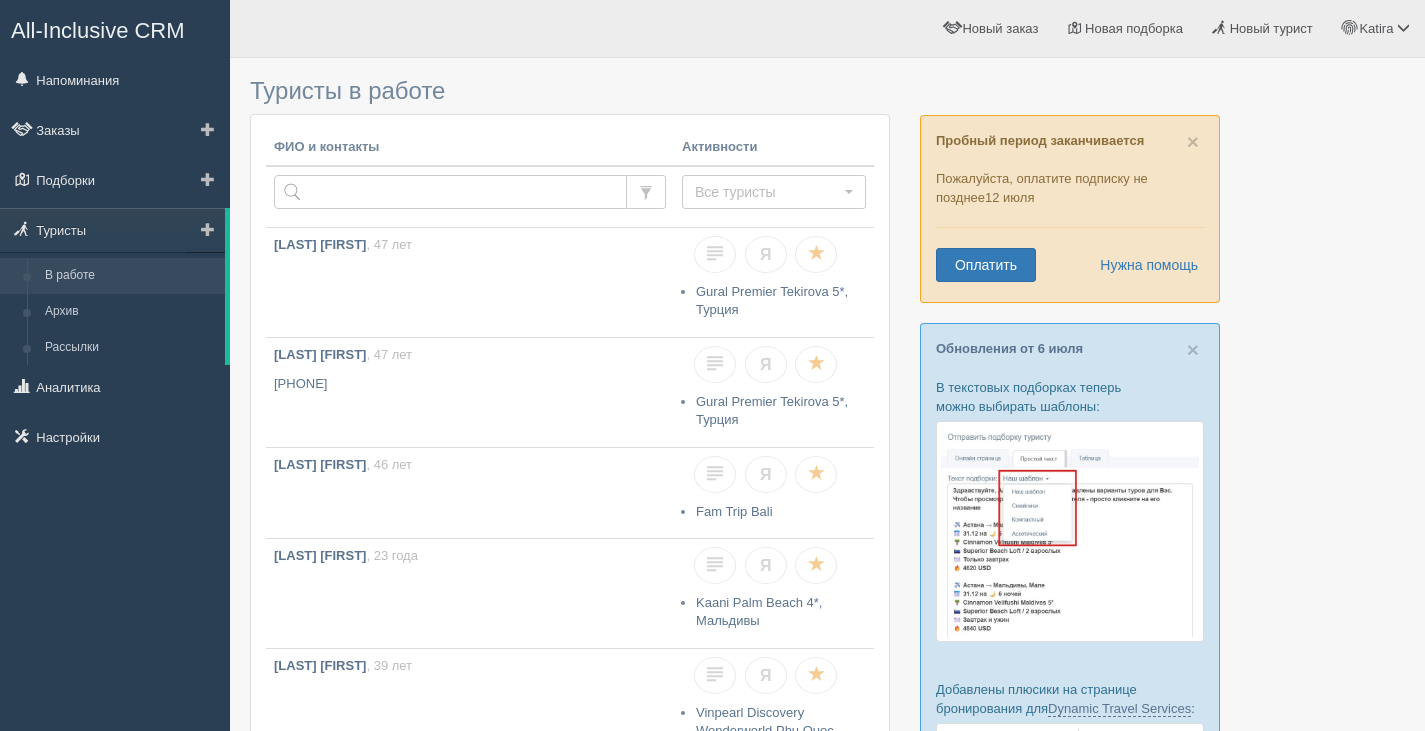 click on "В работе" at bounding box center (130, 276) 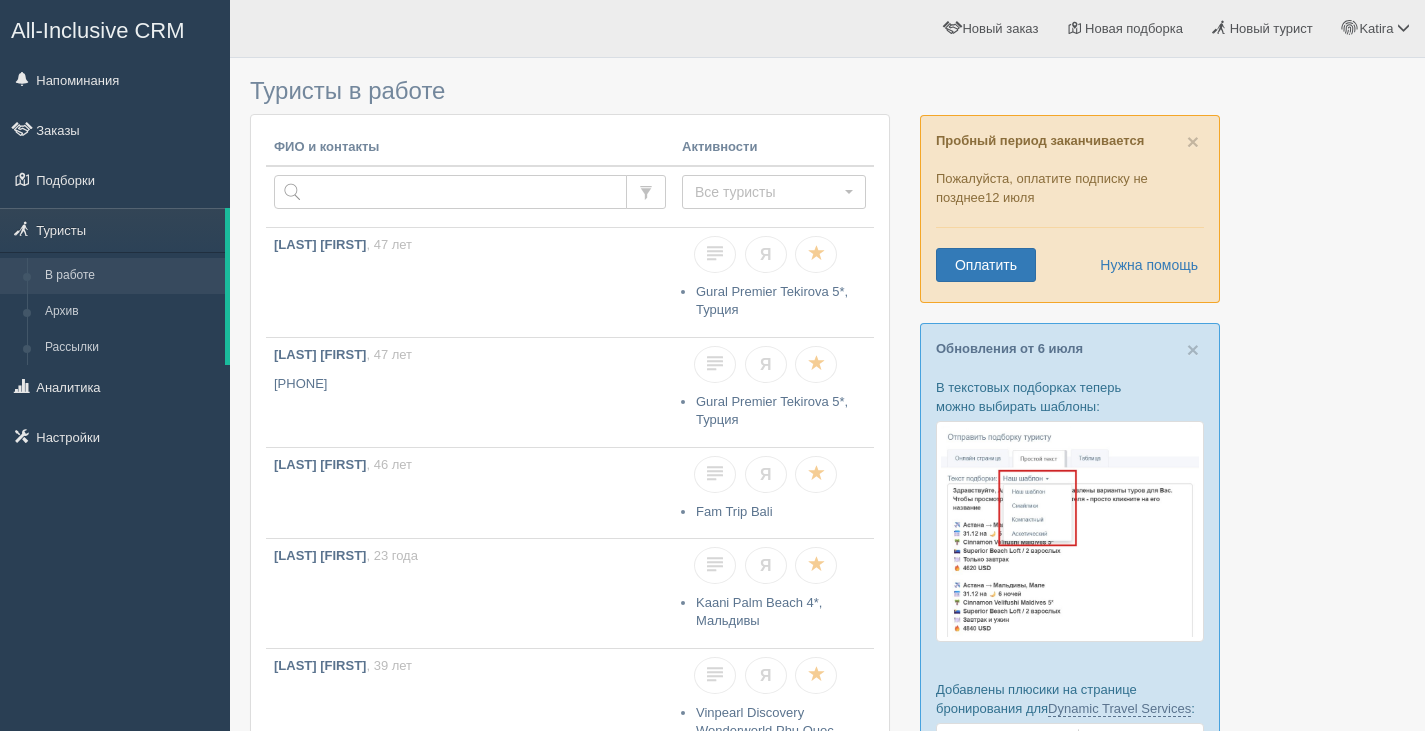 scroll, scrollTop: 0, scrollLeft: 0, axis: both 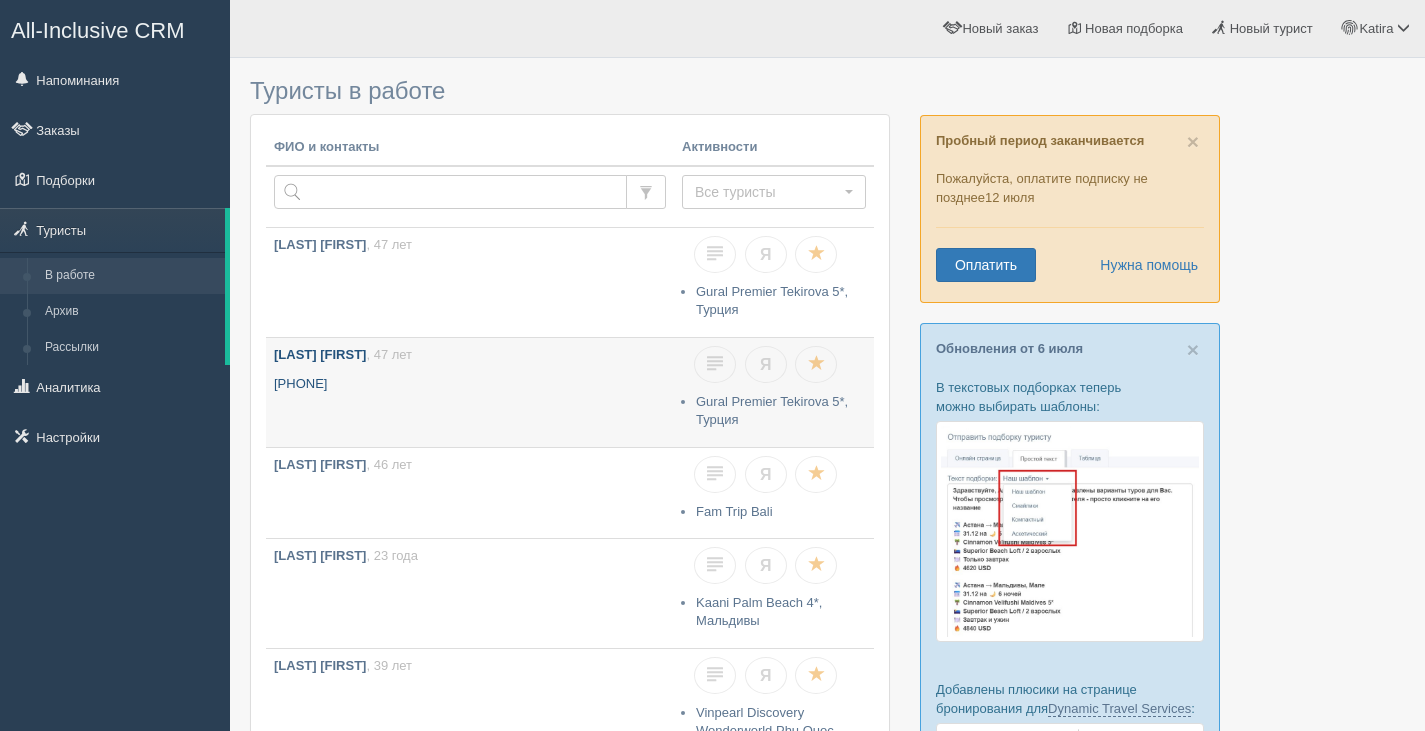 click on "+7 701 989 5950" at bounding box center (470, 384) 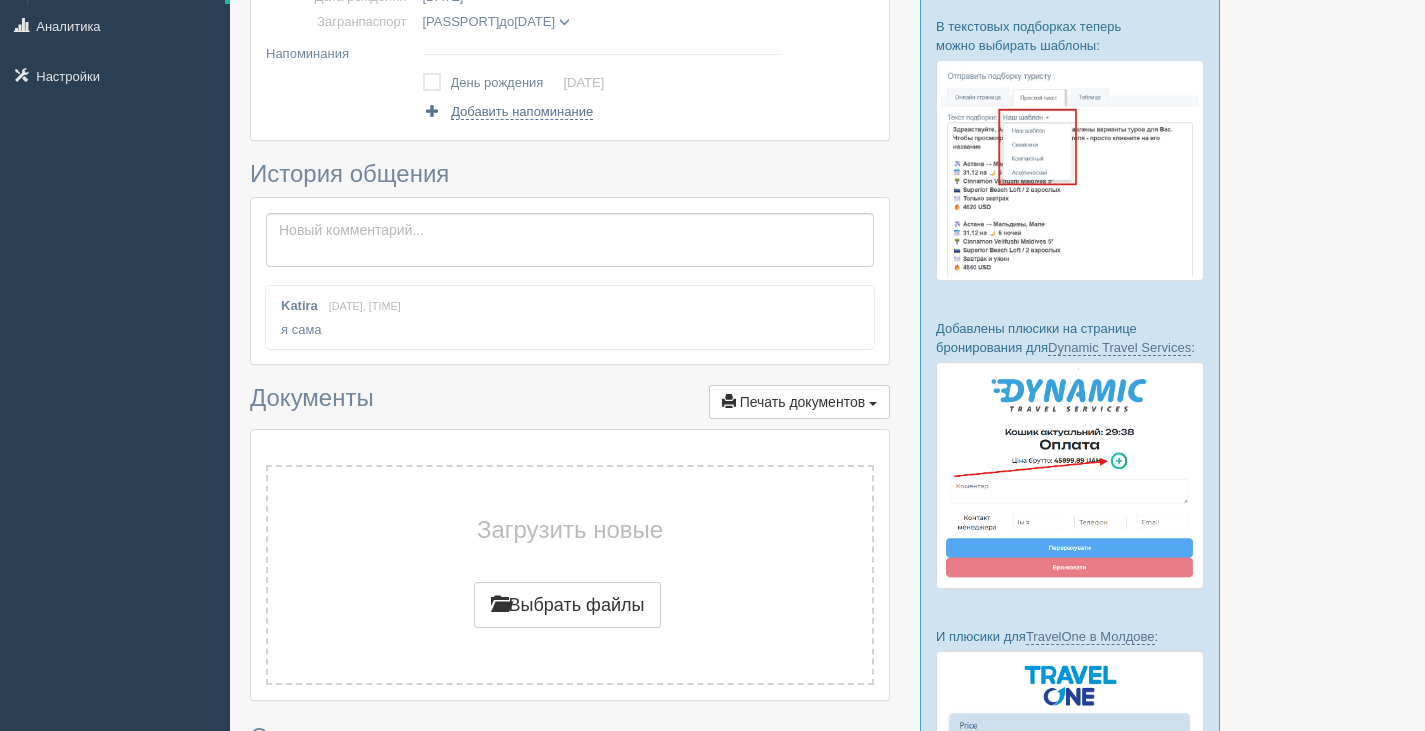 scroll, scrollTop: 400, scrollLeft: 0, axis: vertical 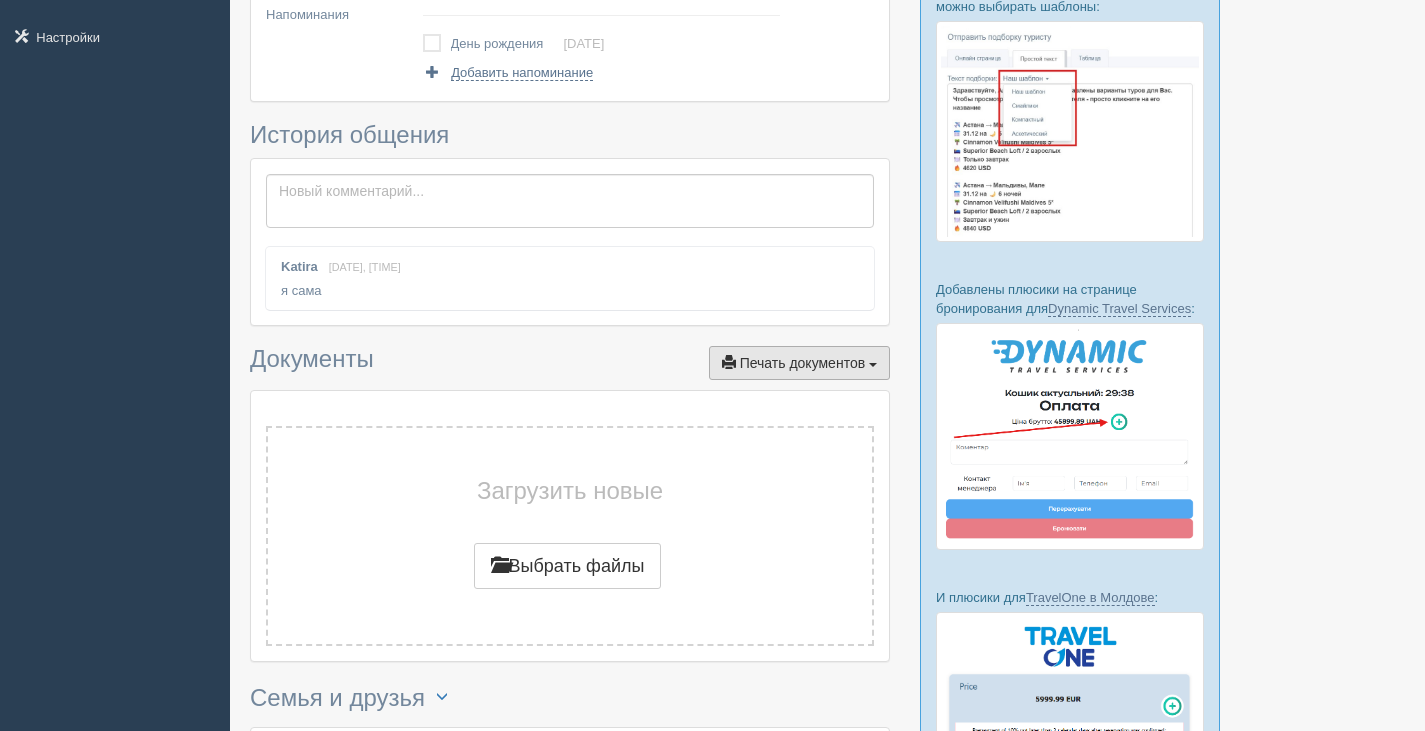 click on "Печать документов" at bounding box center [802, 363] 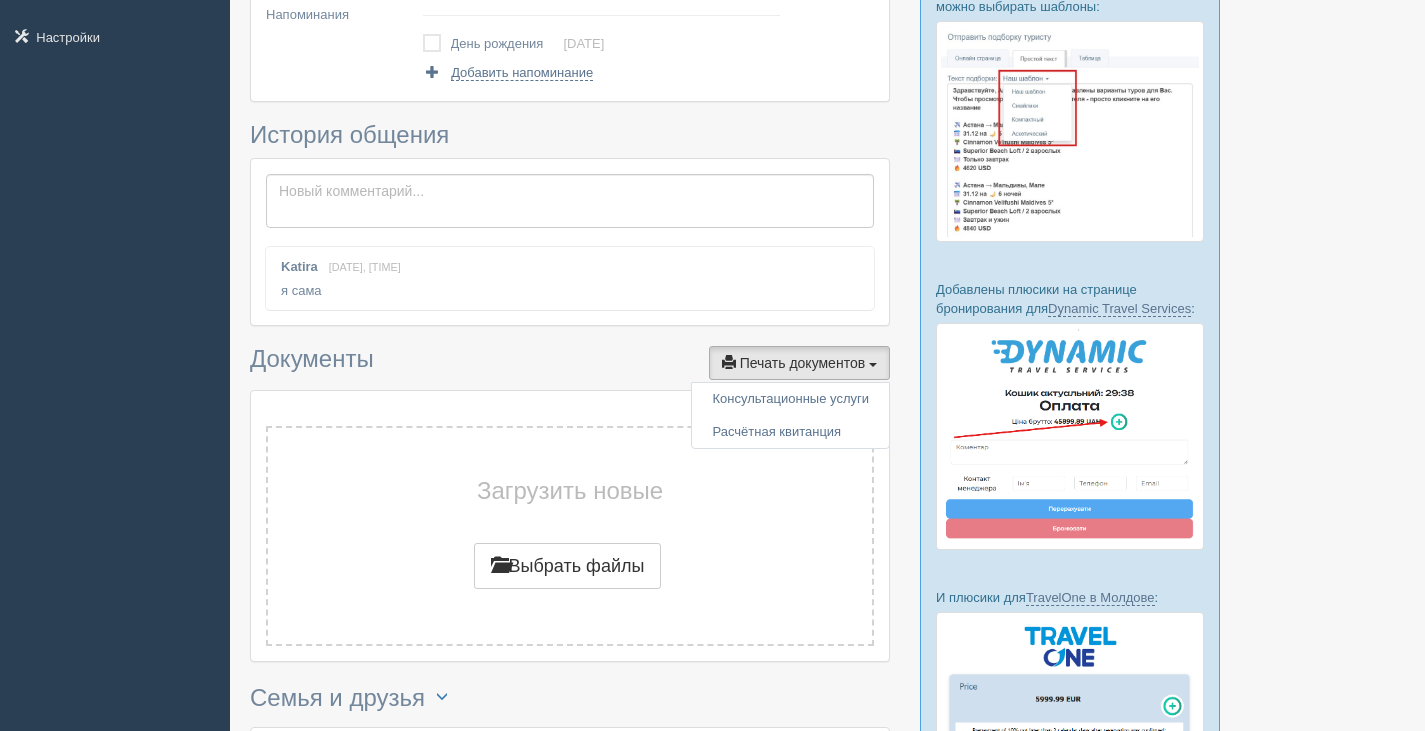 click on "Документы
Печать документов
Печать
Консультационные услуги
Расчётная квитанция" at bounding box center (570, 363) 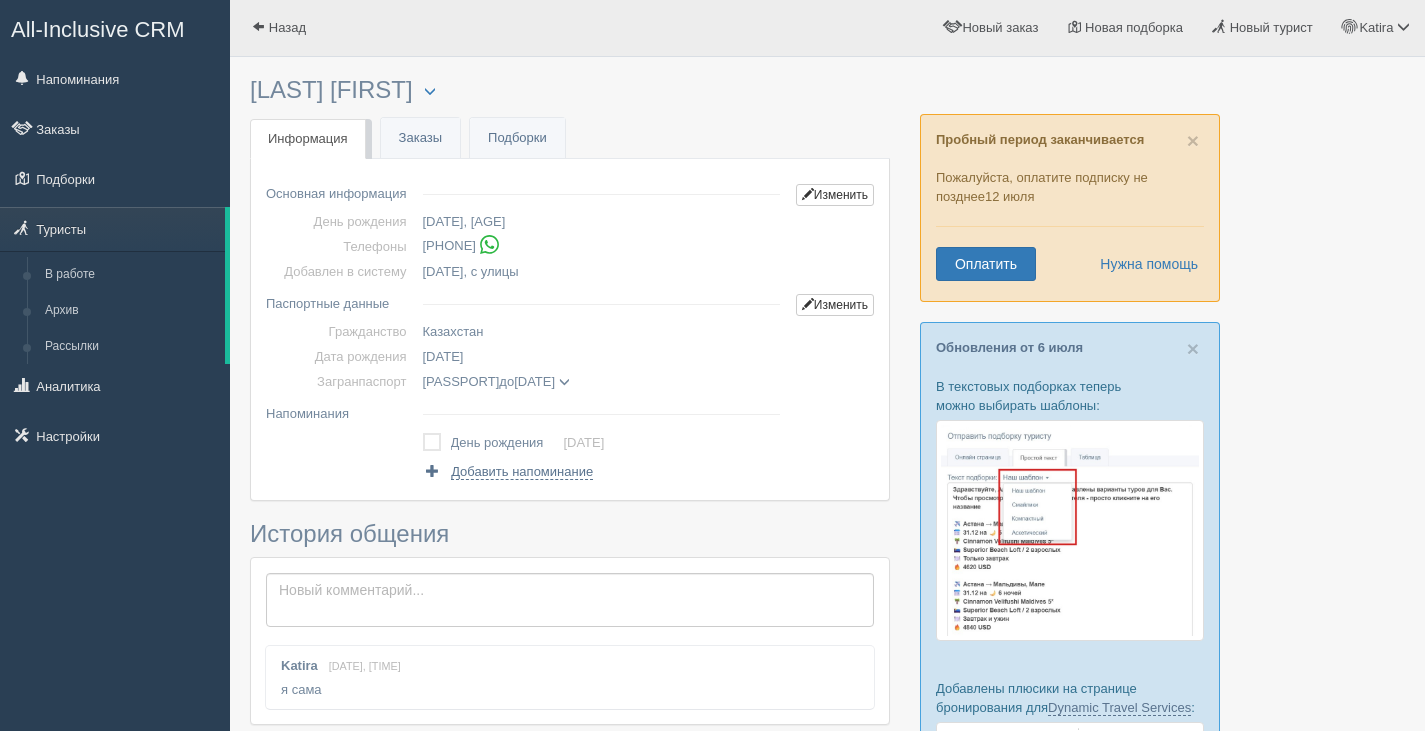 scroll, scrollTop: 0, scrollLeft: 0, axis: both 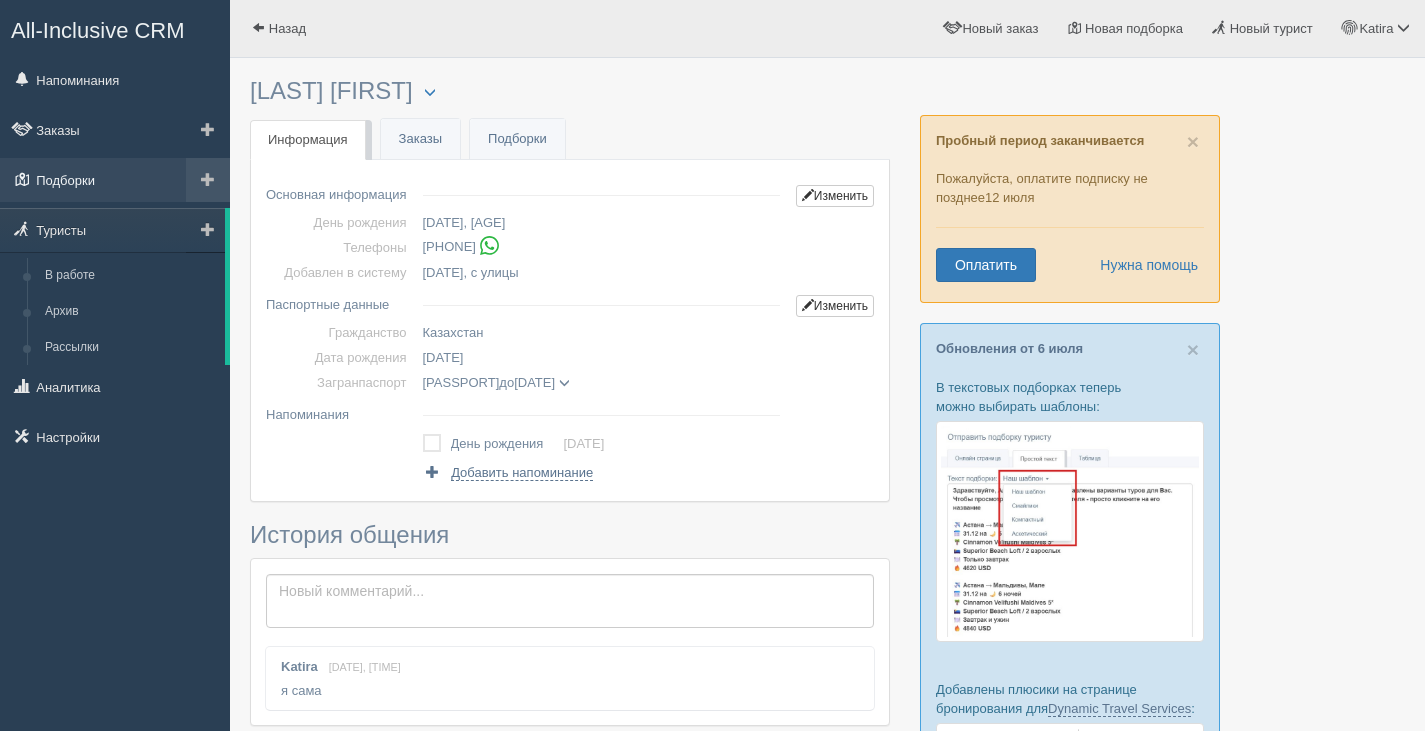 click on "Подборки" at bounding box center [115, 180] 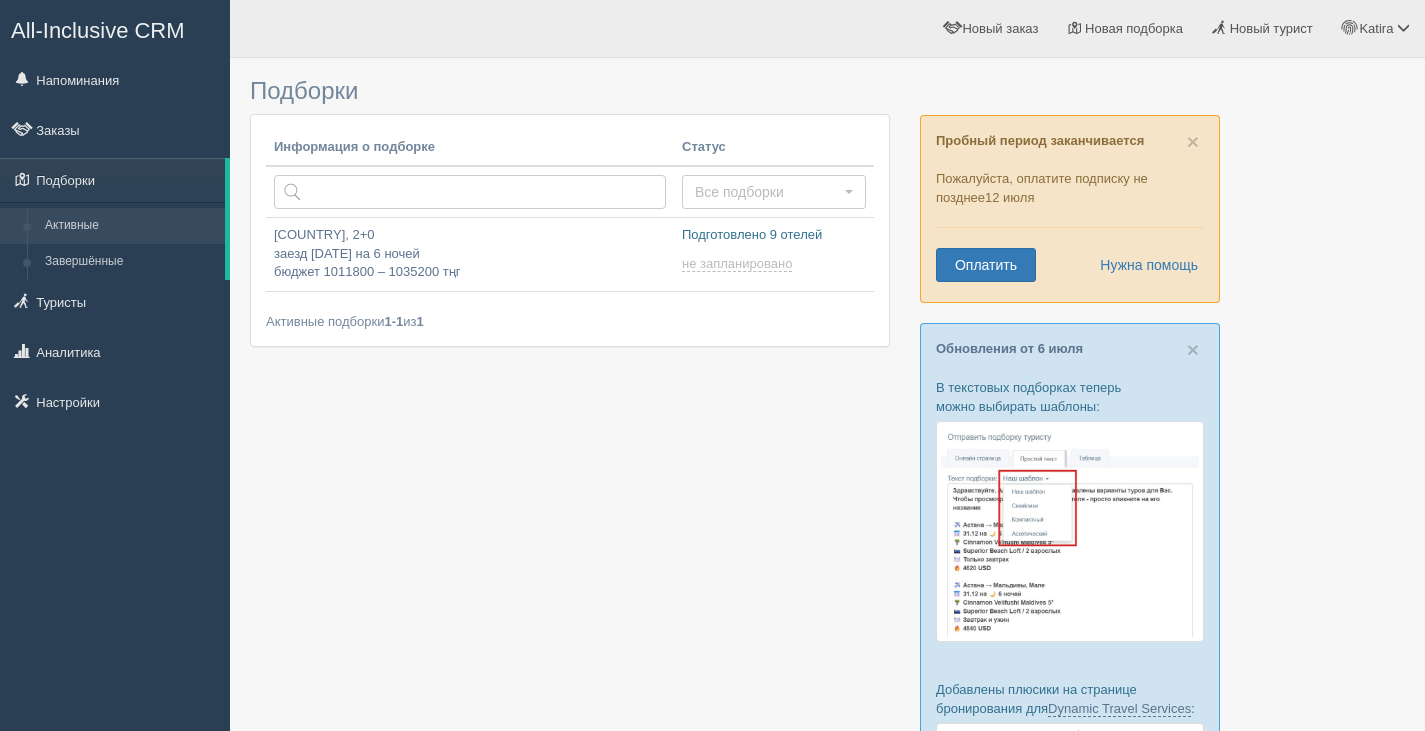 scroll, scrollTop: 0, scrollLeft: 0, axis: both 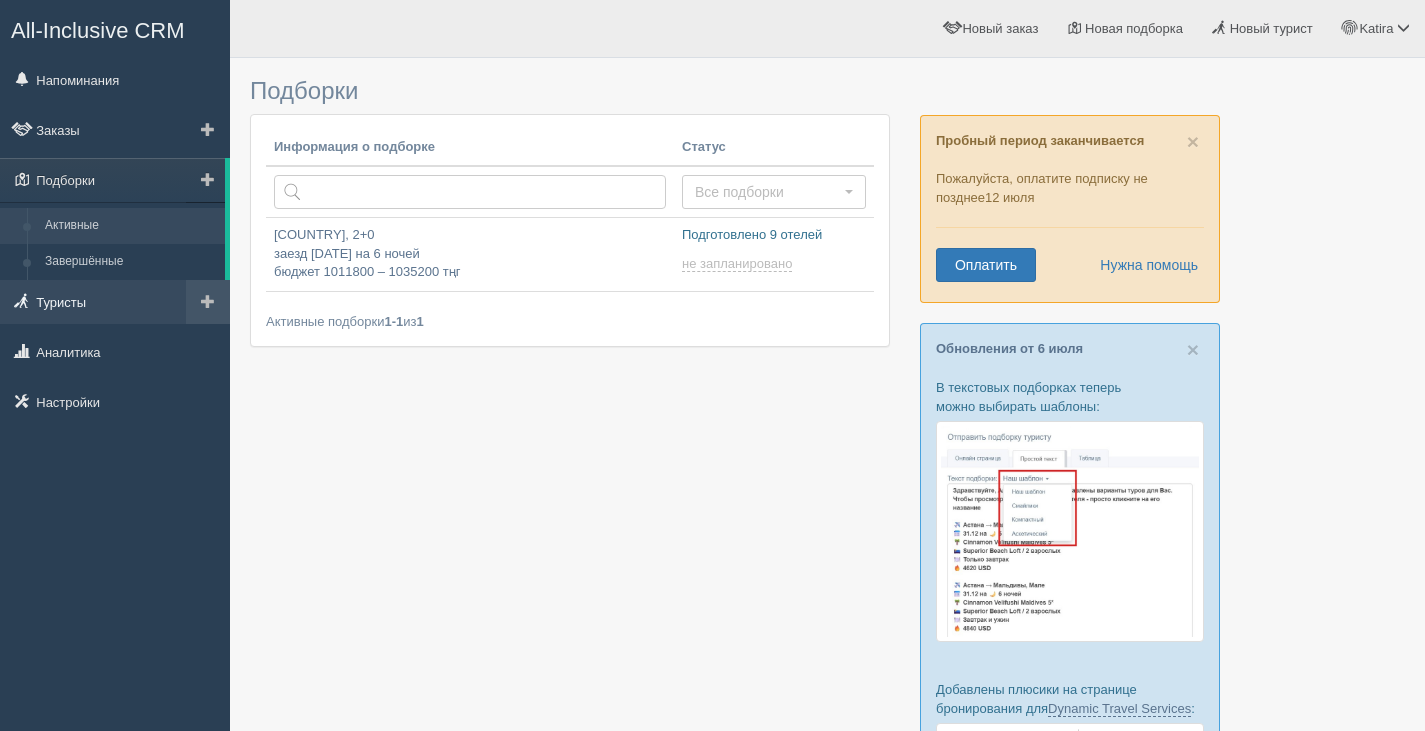 click on "Туристы" at bounding box center [115, 302] 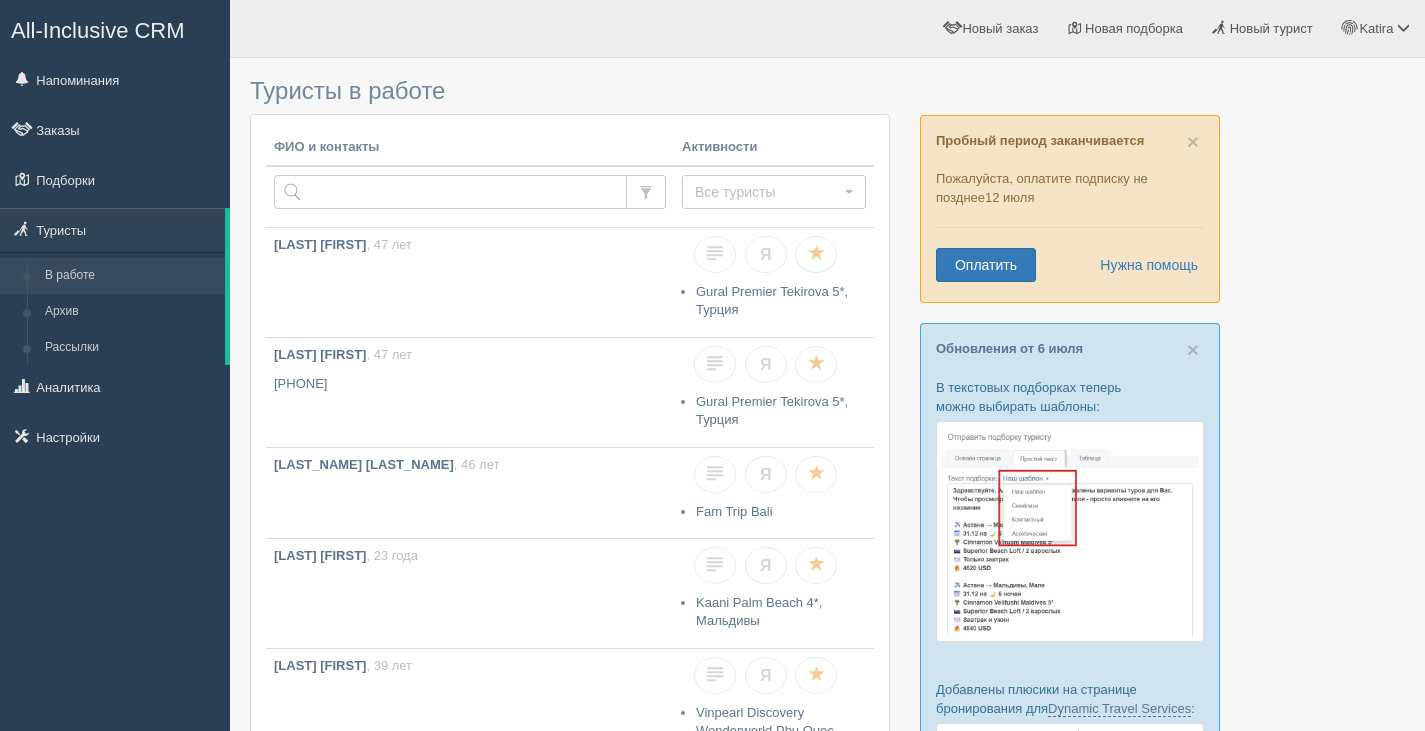 scroll, scrollTop: 0, scrollLeft: 0, axis: both 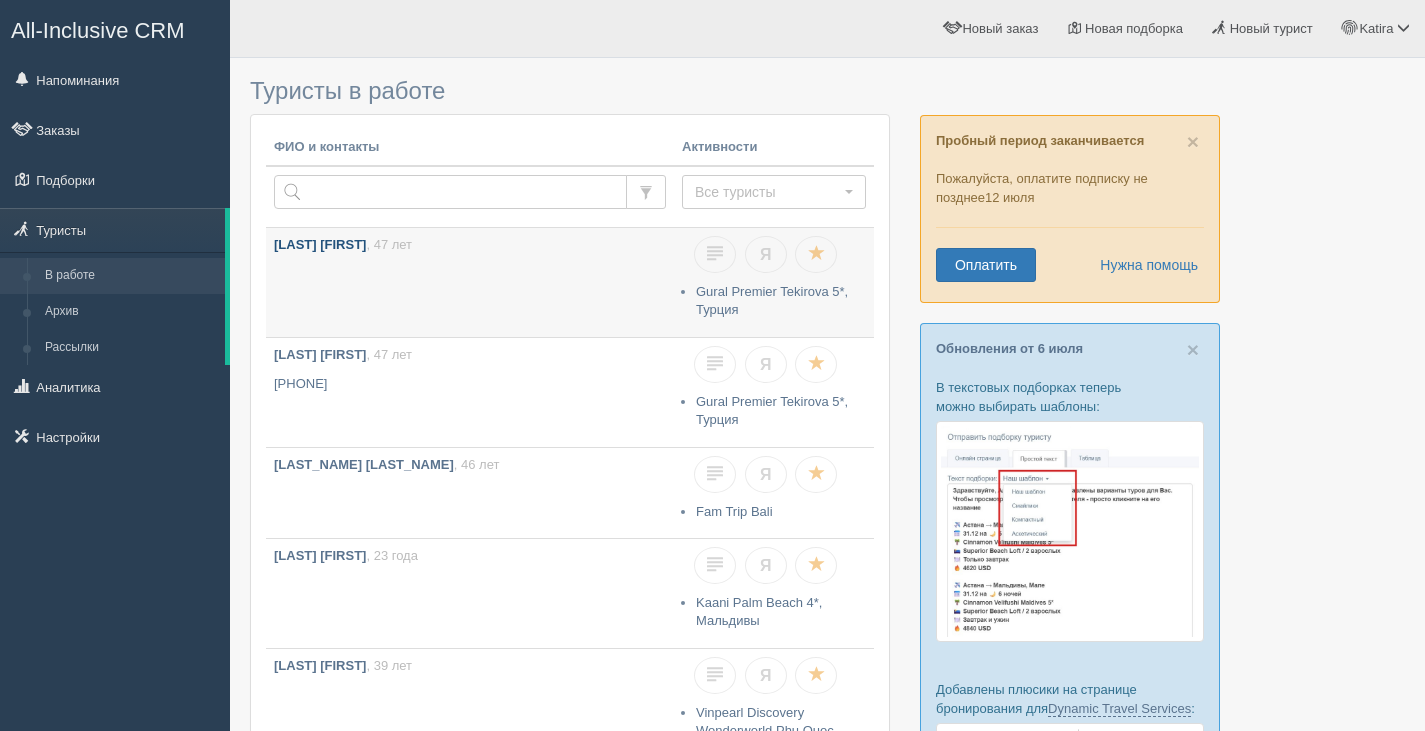 click on "кусманов миржан ,
47 лет" at bounding box center [470, 282] 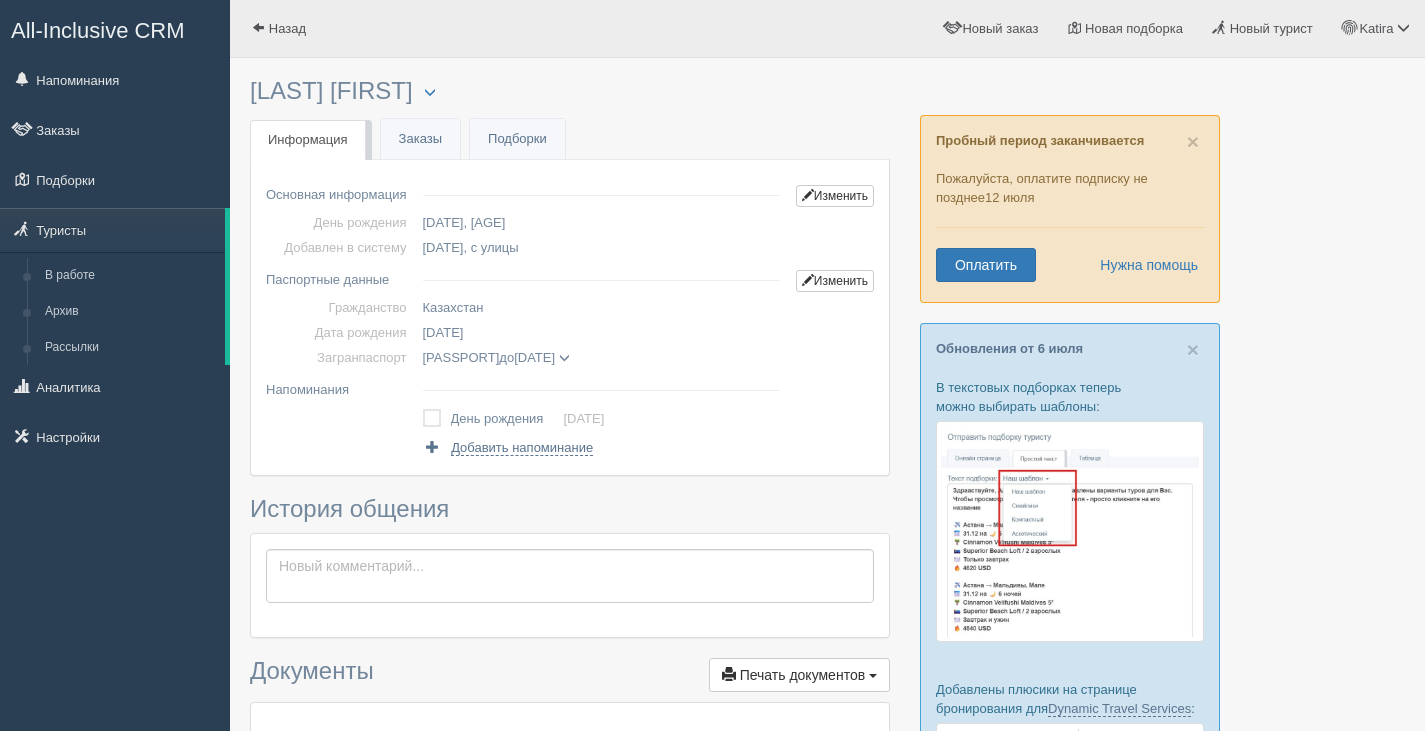 scroll, scrollTop: 0, scrollLeft: 0, axis: both 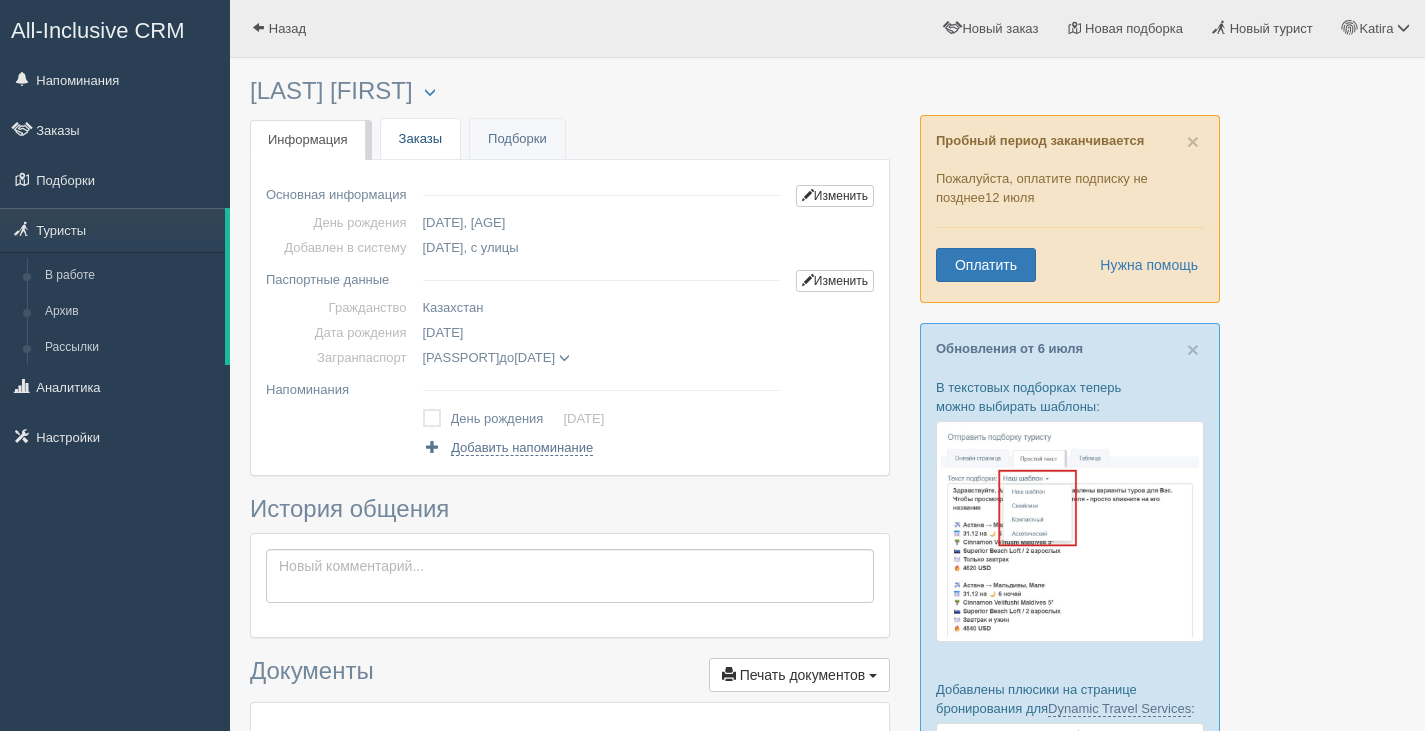 click on "Заказы" at bounding box center [420, 139] 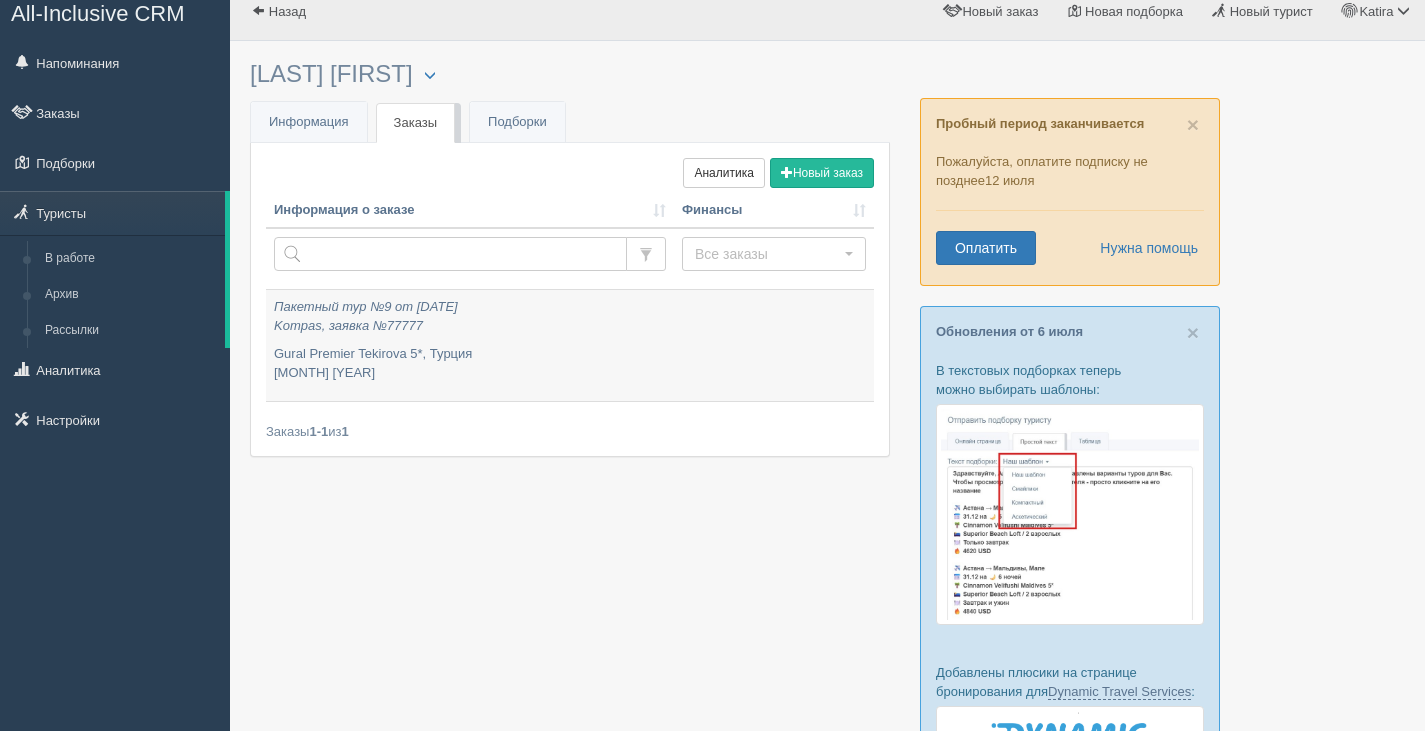 scroll, scrollTop: 0, scrollLeft: 0, axis: both 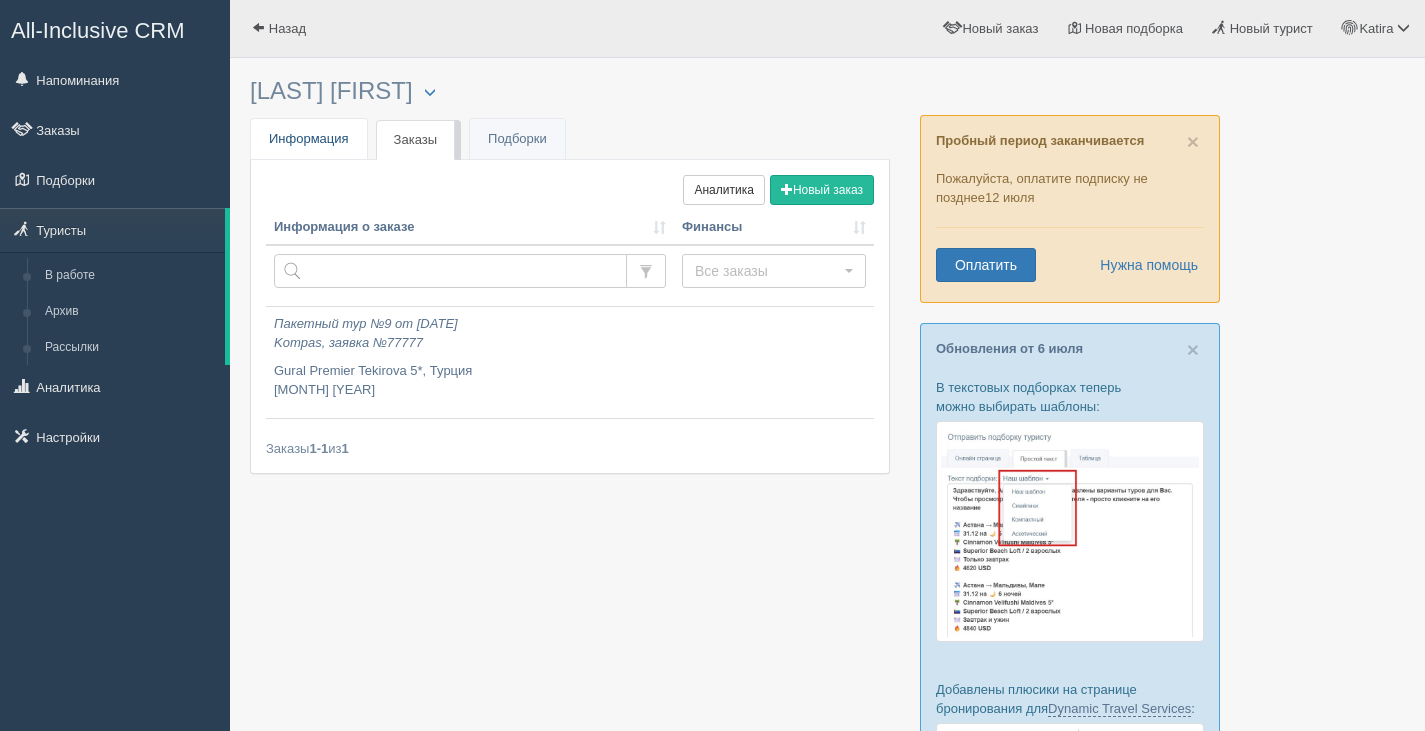 click on "Информация" at bounding box center [309, 138] 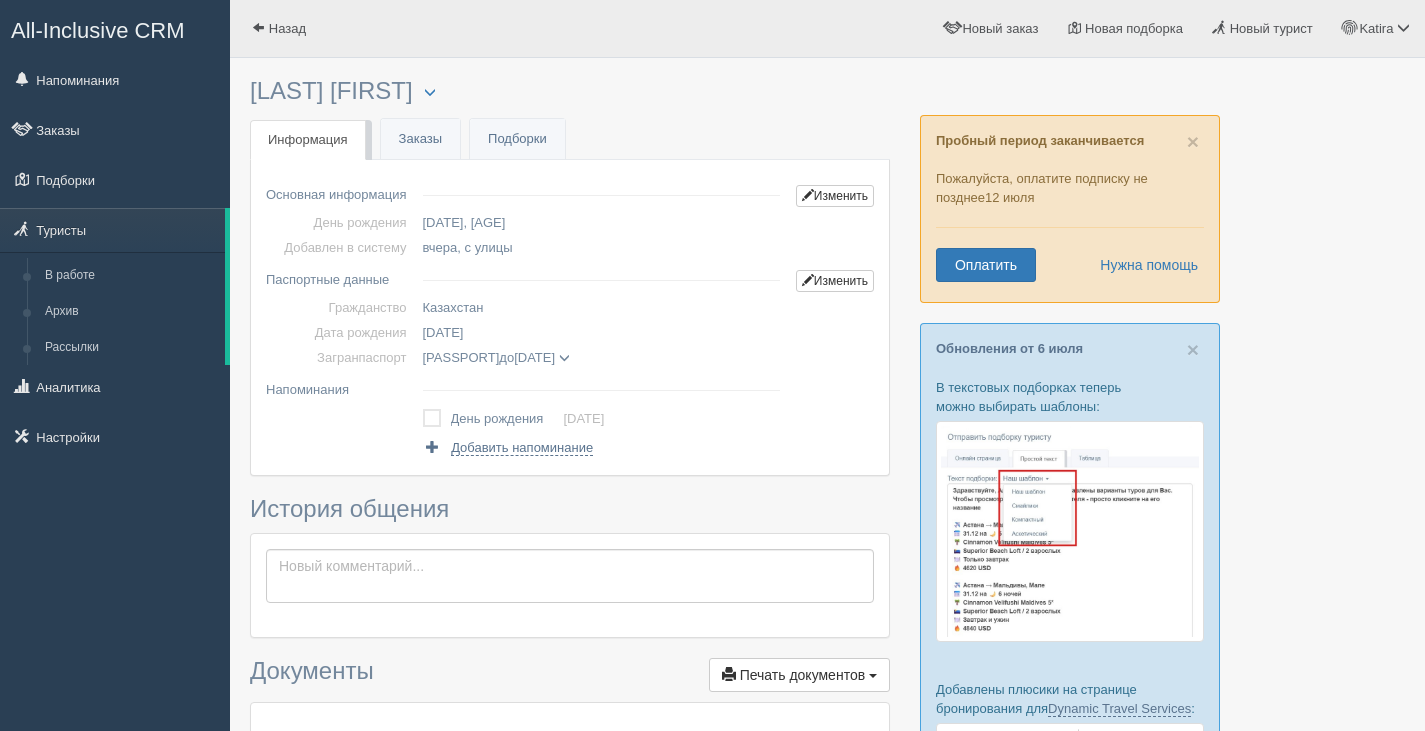 scroll, scrollTop: 0, scrollLeft: 0, axis: both 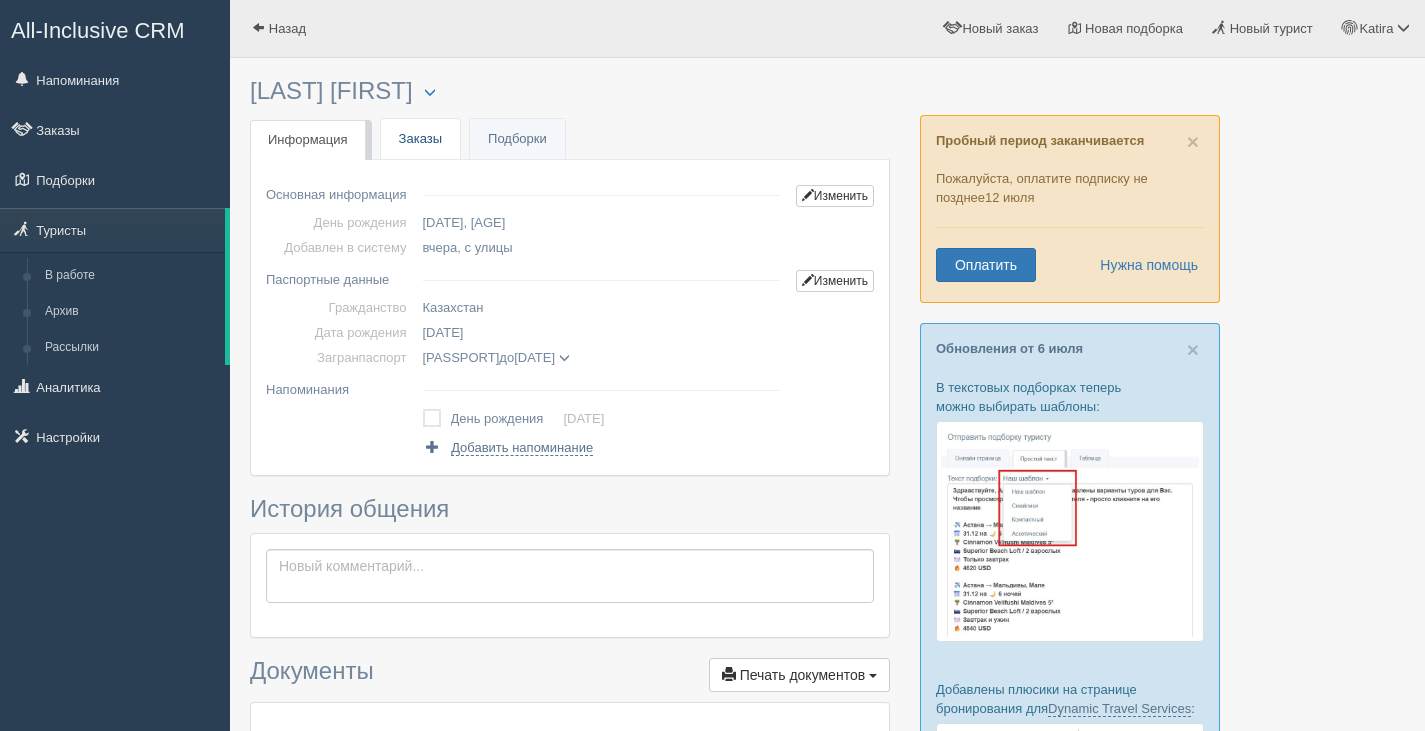 click on "Заказы" at bounding box center (420, 139) 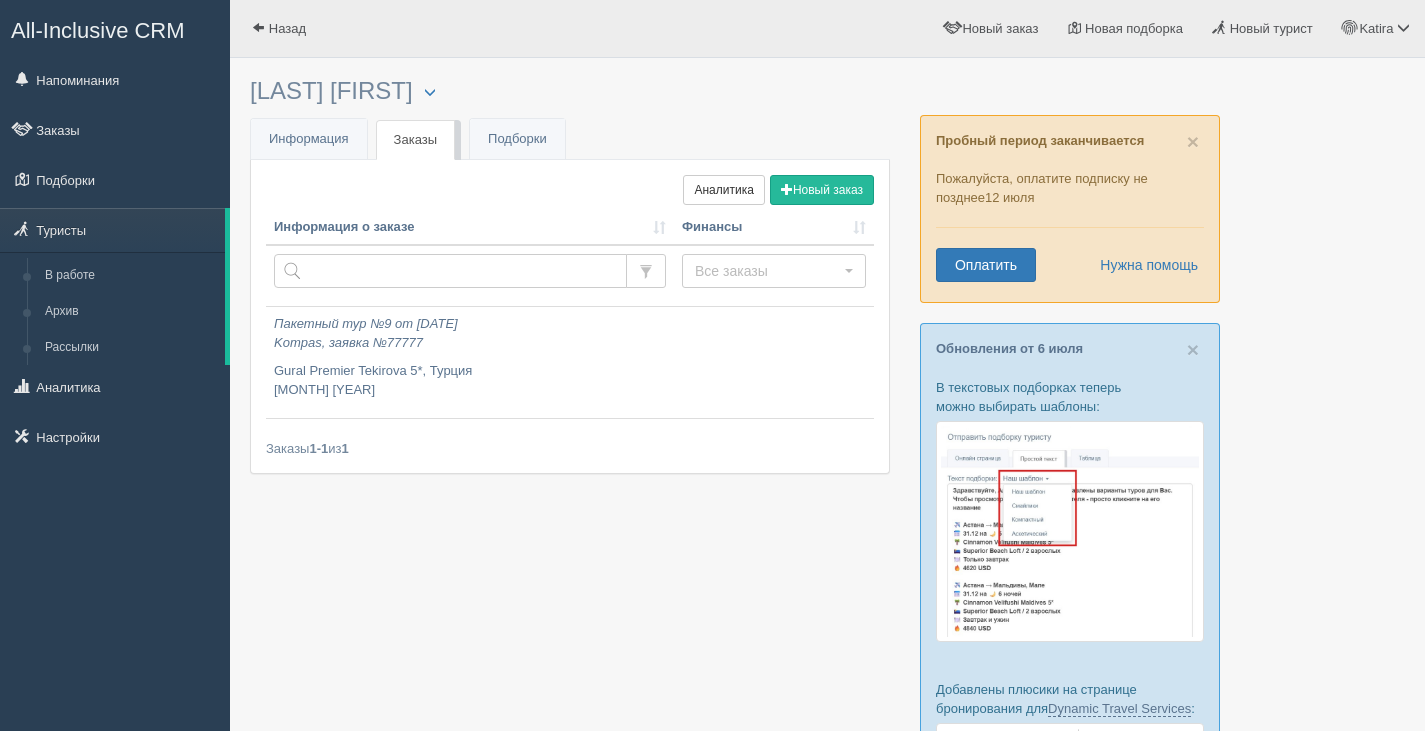 scroll, scrollTop: 0, scrollLeft: 0, axis: both 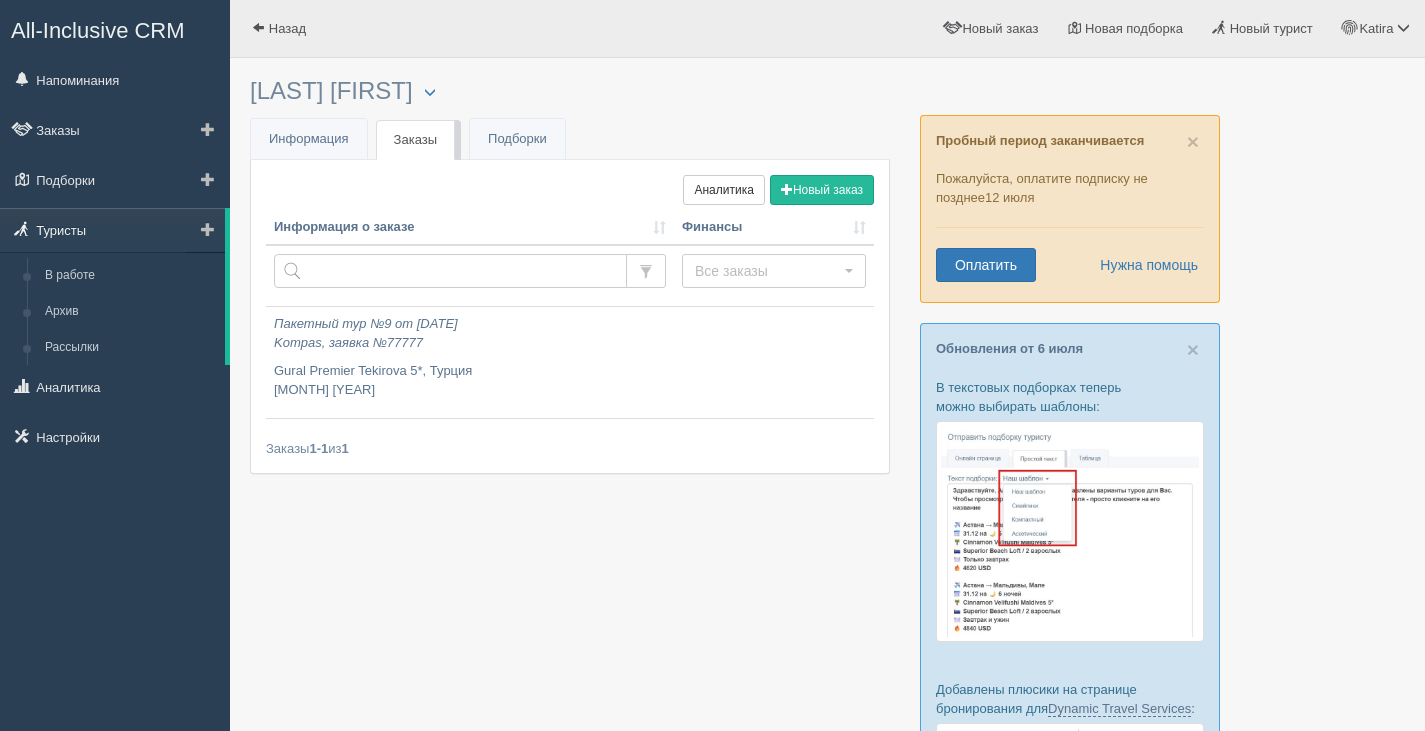 click on "Туристы" at bounding box center (112, 230) 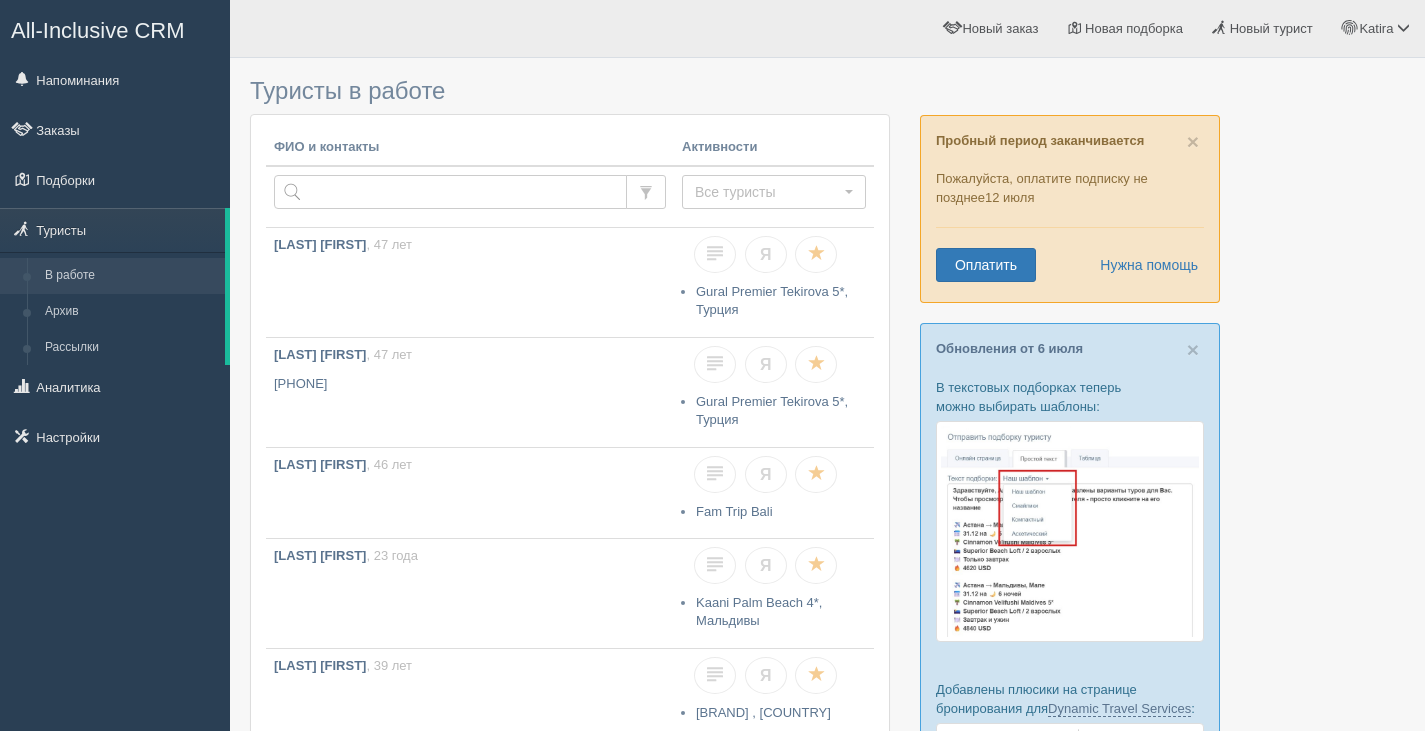 scroll, scrollTop: 0, scrollLeft: 0, axis: both 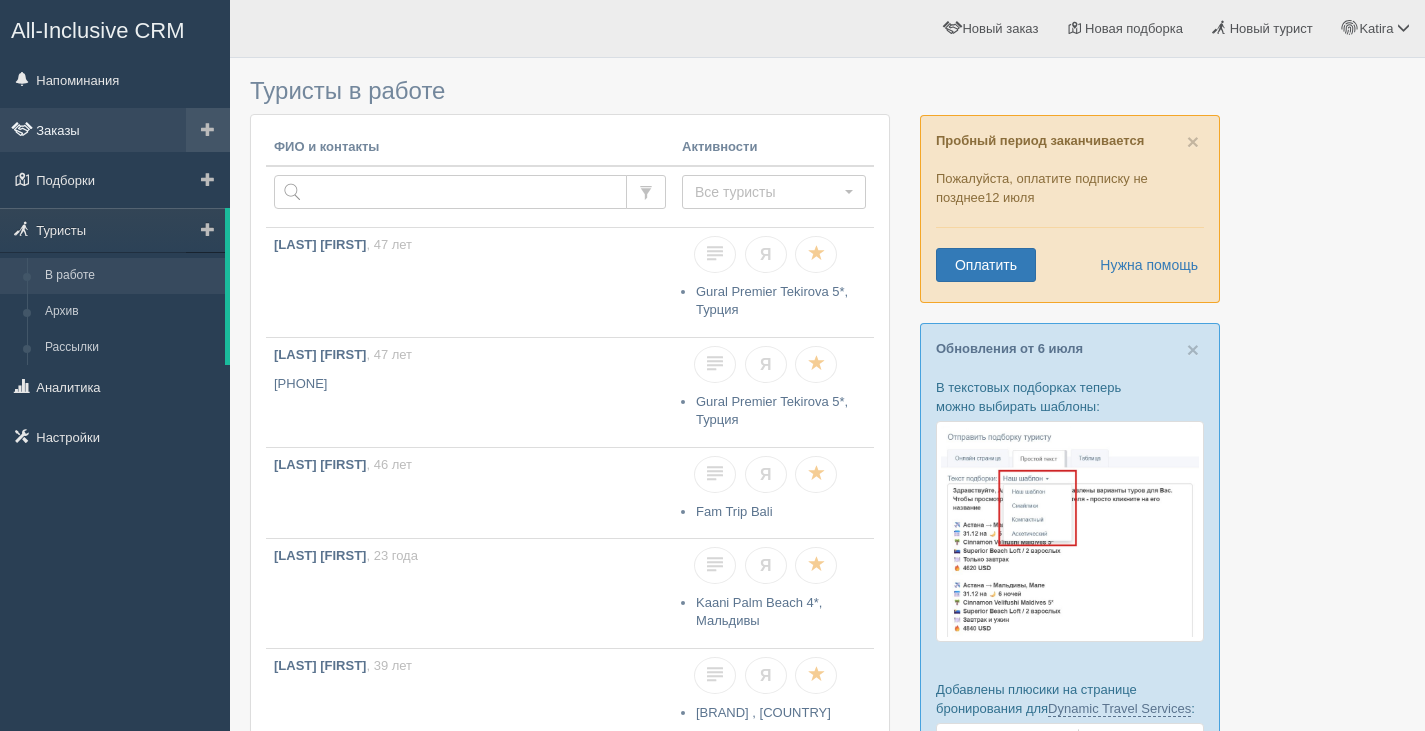 click on "Заказы" at bounding box center (115, 130) 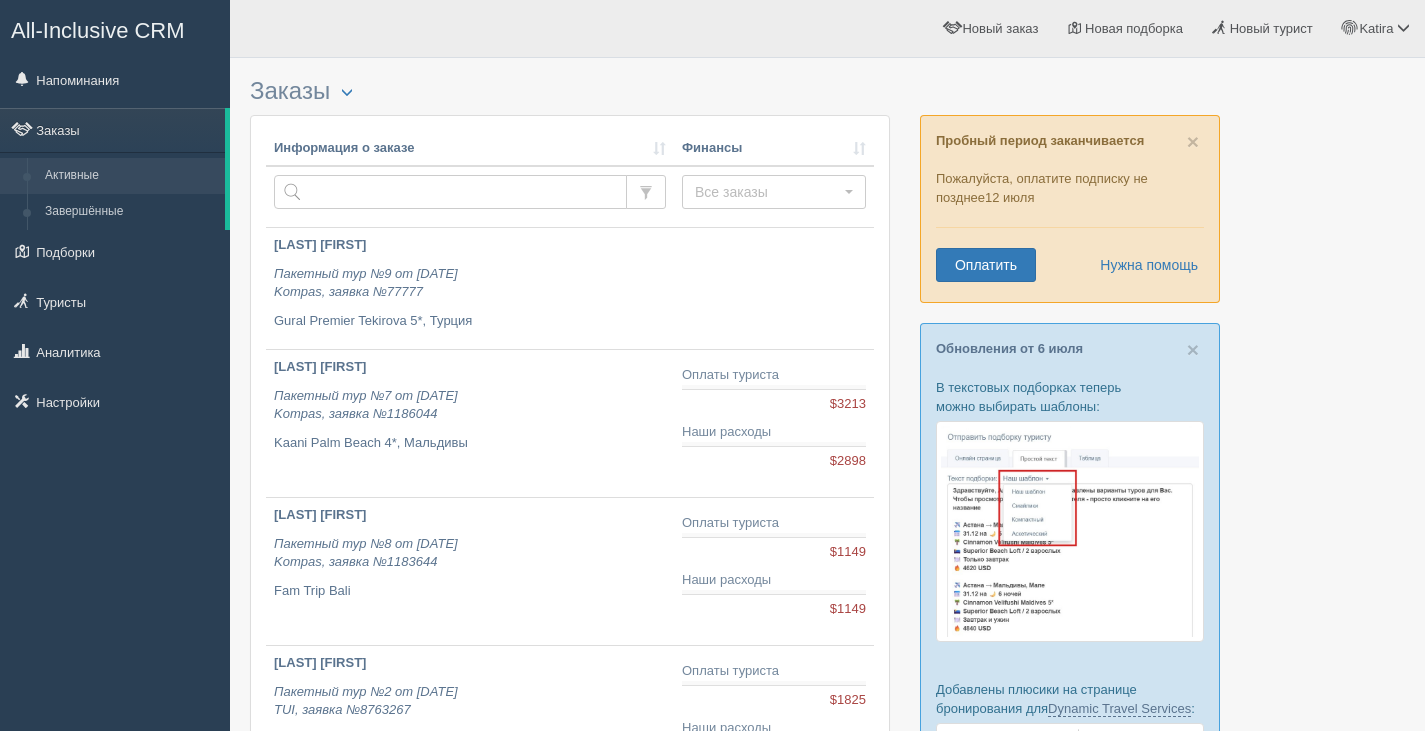 scroll, scrollTop: 0, scrollLeft: 0, axis: both 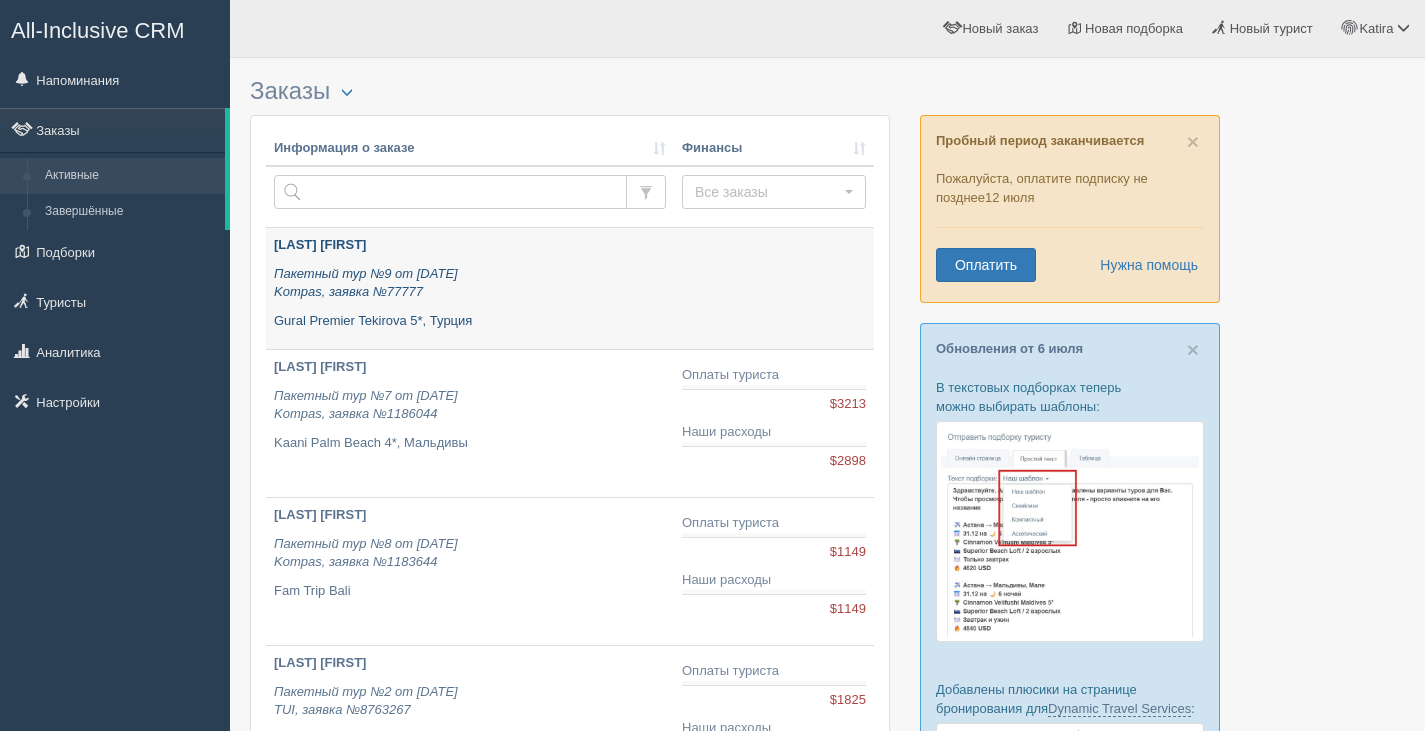 click on "Пакетный тур №9 от [DATE]
Kompas, заявка №77777" at bounding box center [470, 283] 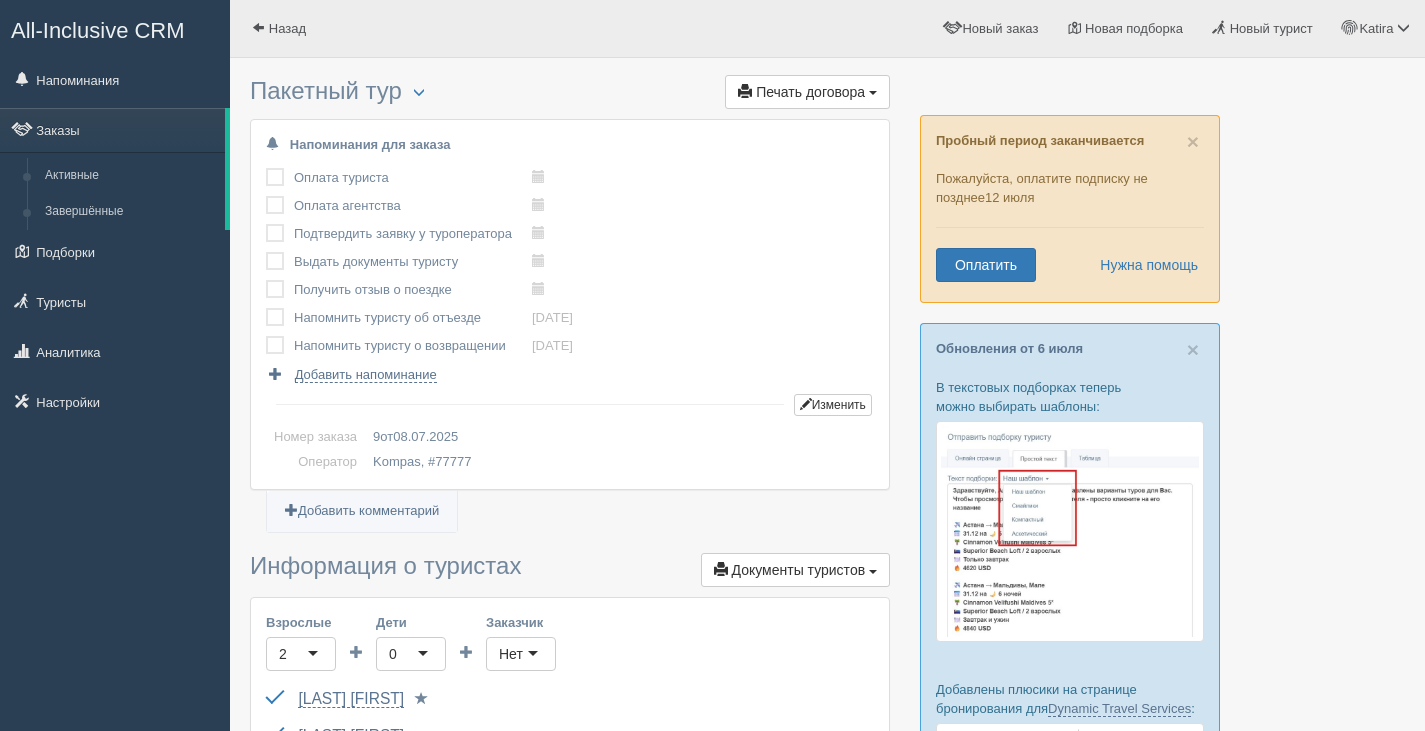 scroll, scrollTop: 0, scrollLeft: 0, axis: both 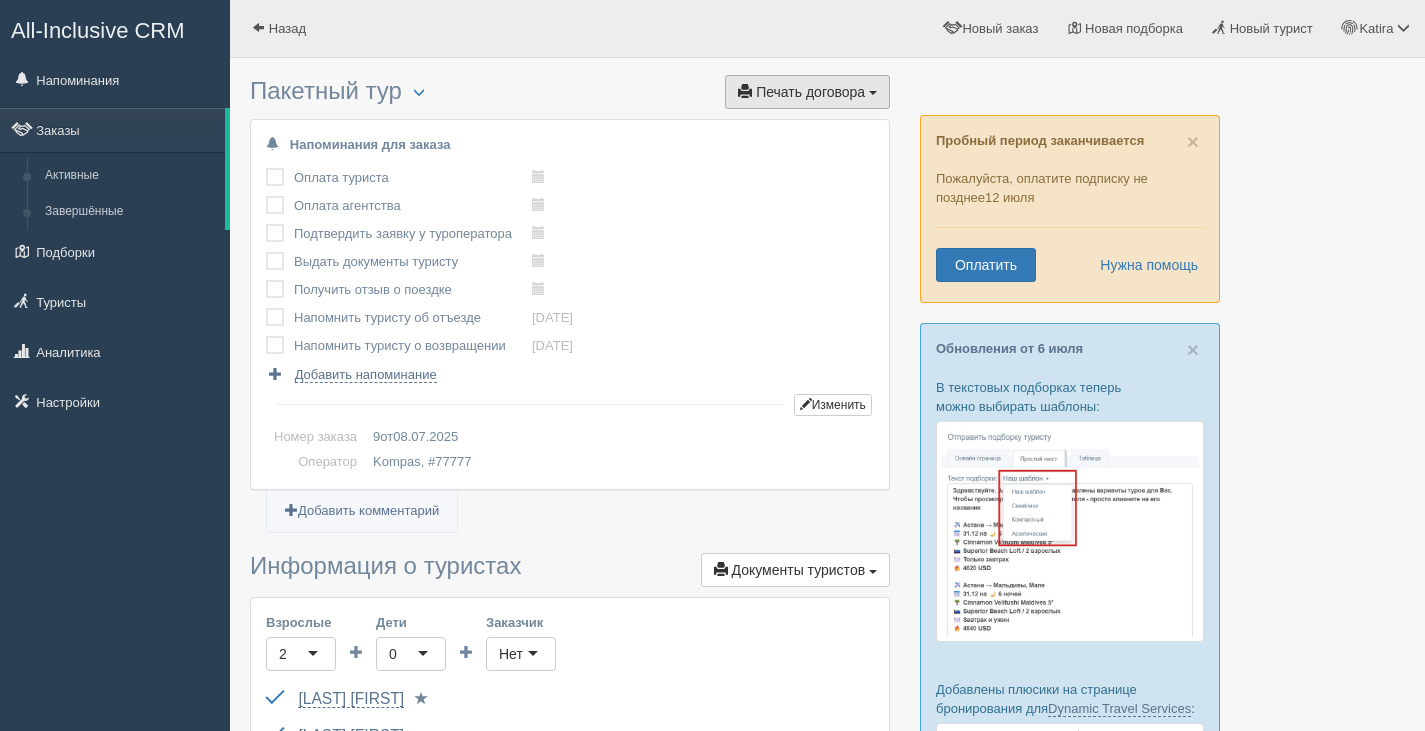 click on "Печать договора" at bounding box center [810, 92] 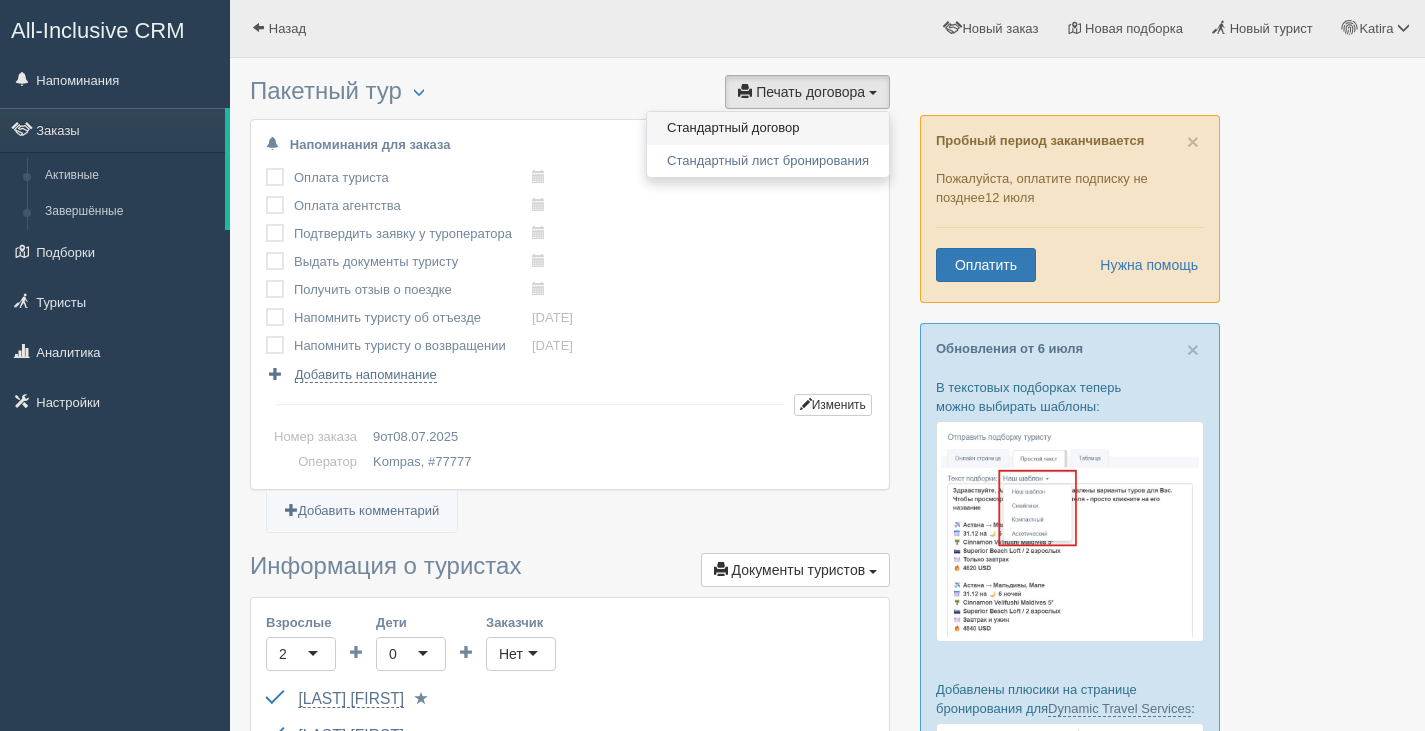 click on "Стандартный договор" at bounding box center (768, 128) 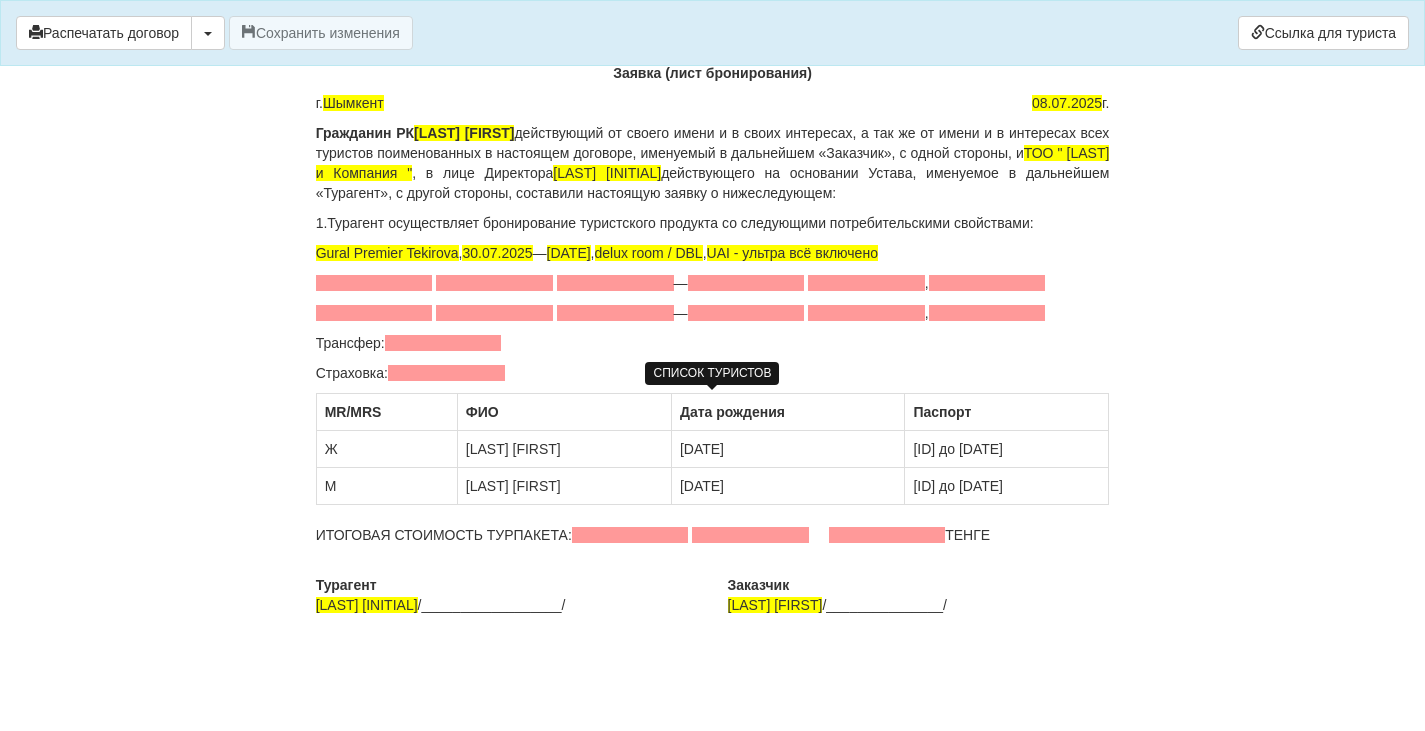 scroll, scrollTop: 4485, scrollLeft: 0, axis: vertical 